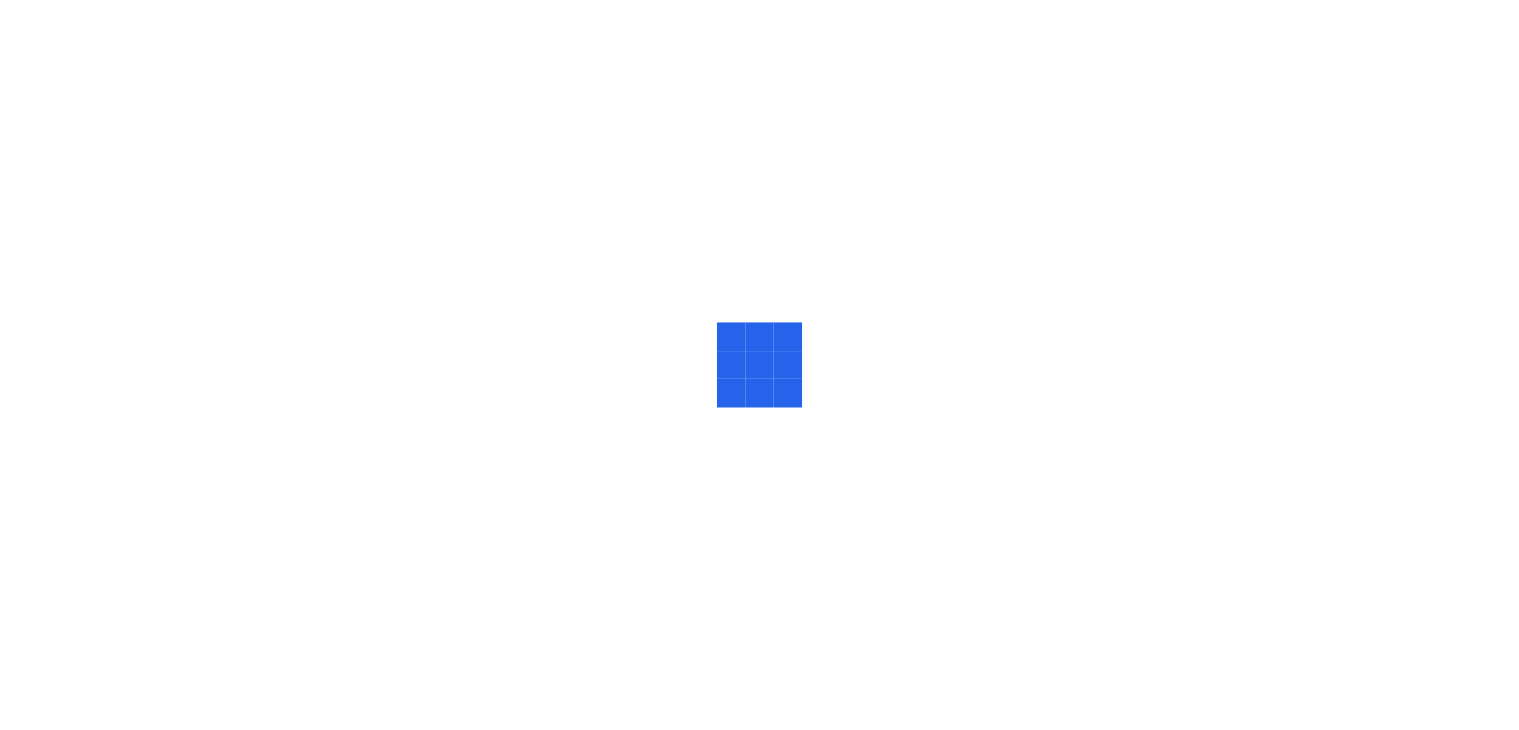 scroll, scrollTop: 0, scrollLeft: 0, axis: both 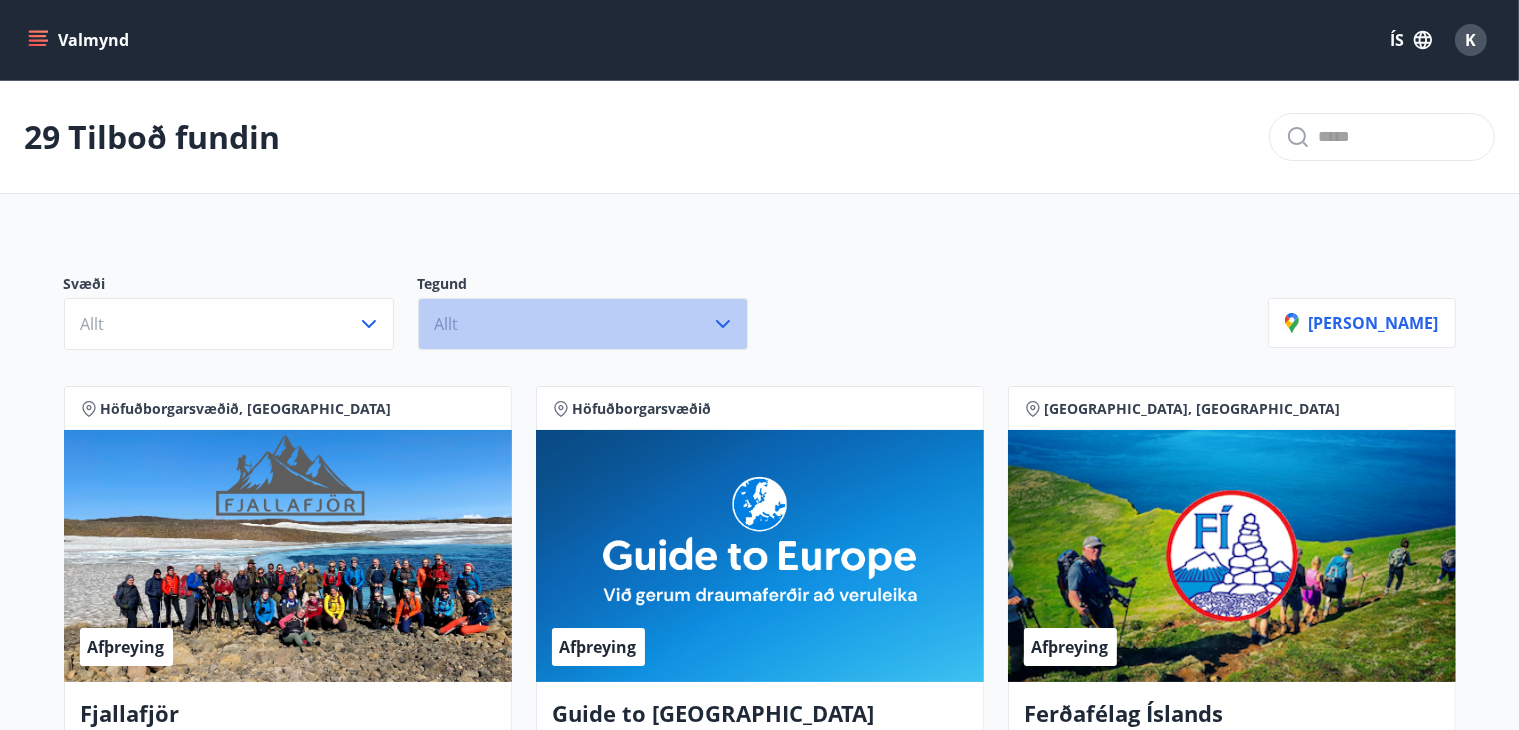 click 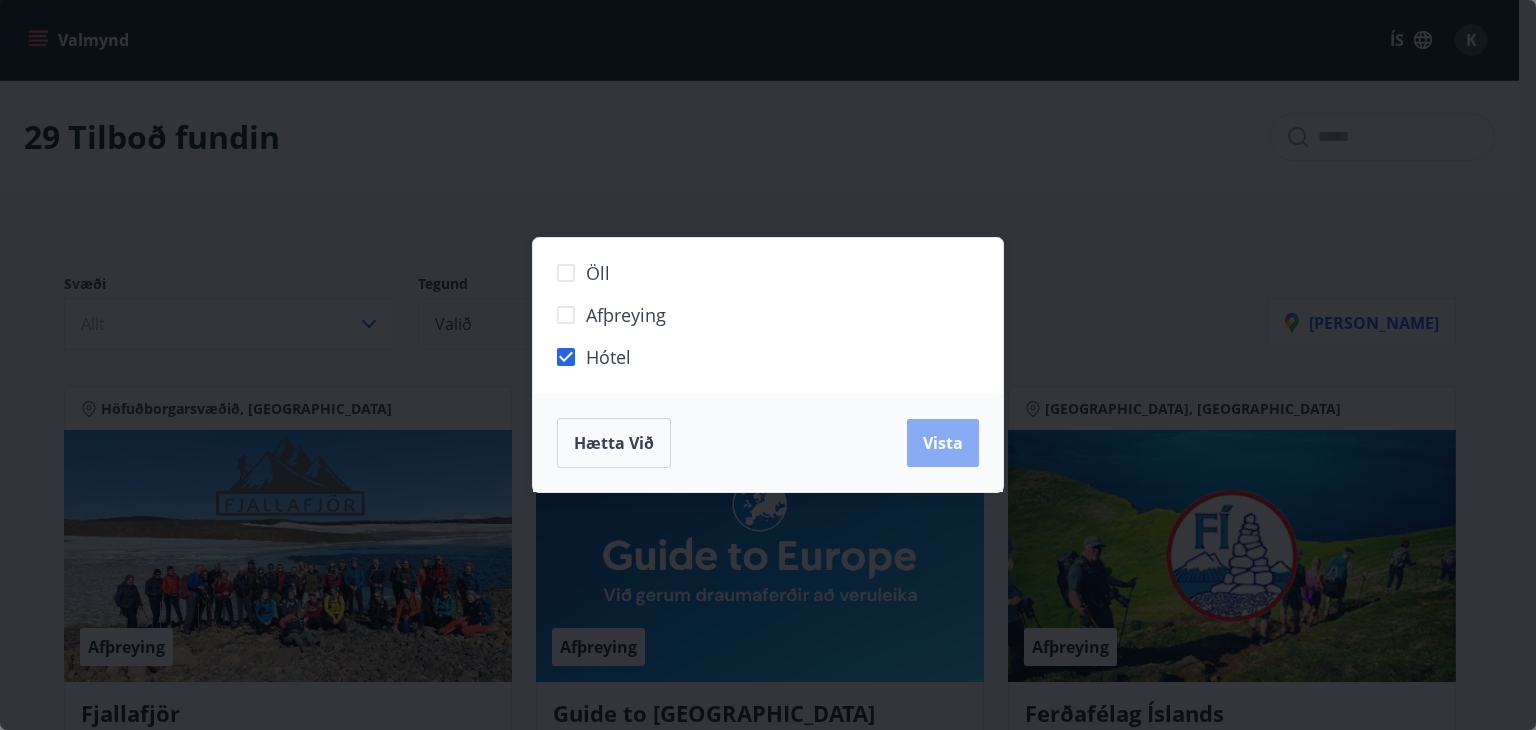 click on "Vista" at bounding box center [943, 443] 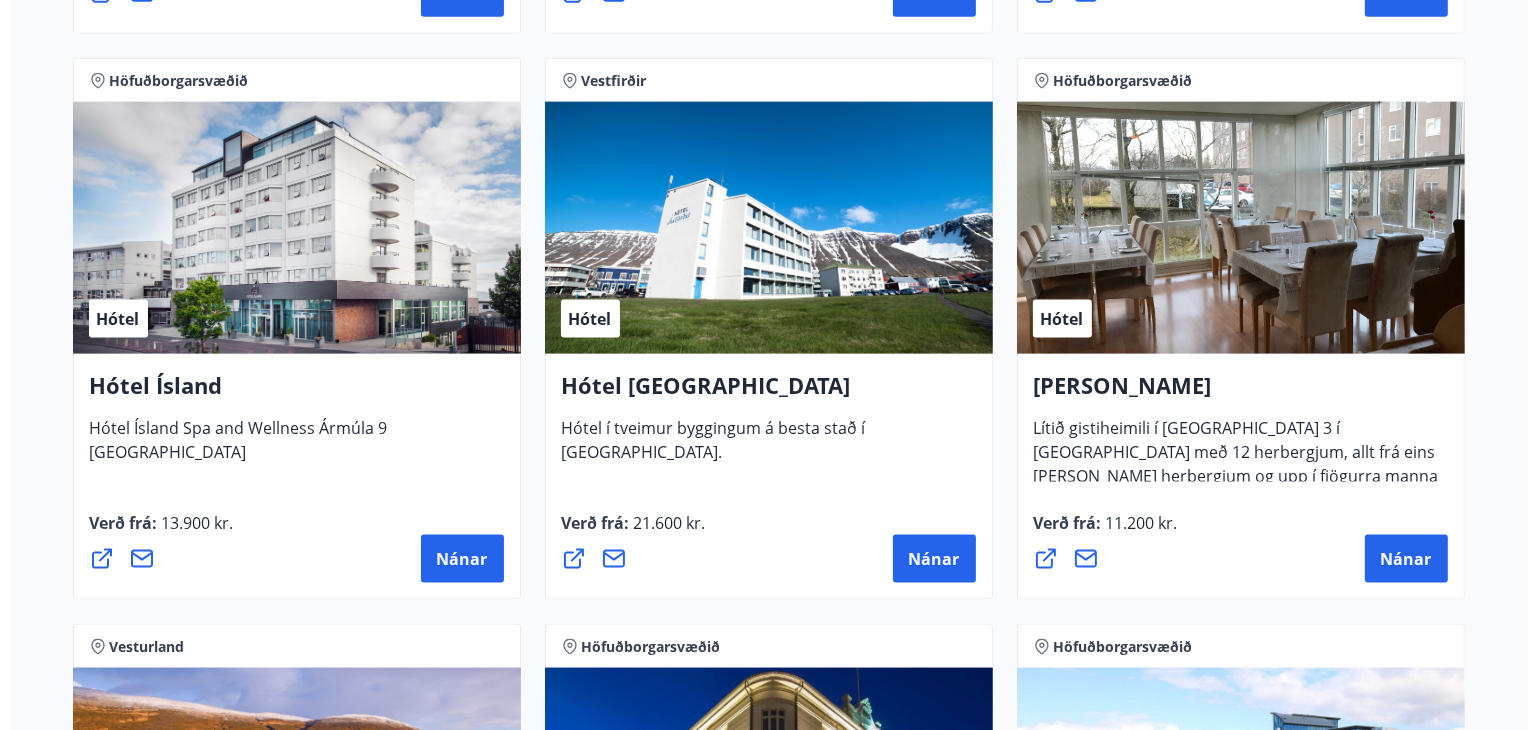 scroll, scrollTop: 2660, scrollLeft: 0, axis: vertical 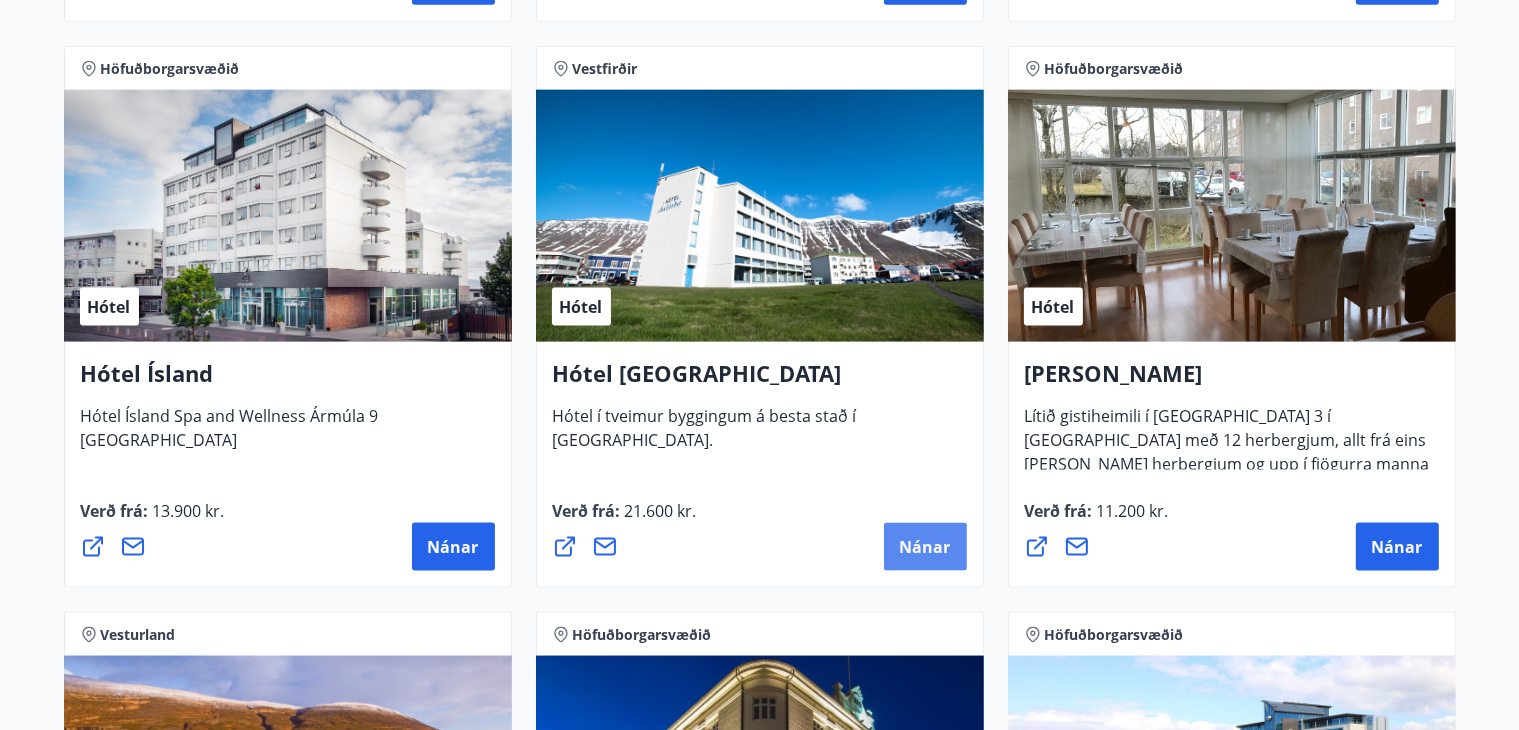 click on "Nánar" at bounding box center (925, 547) 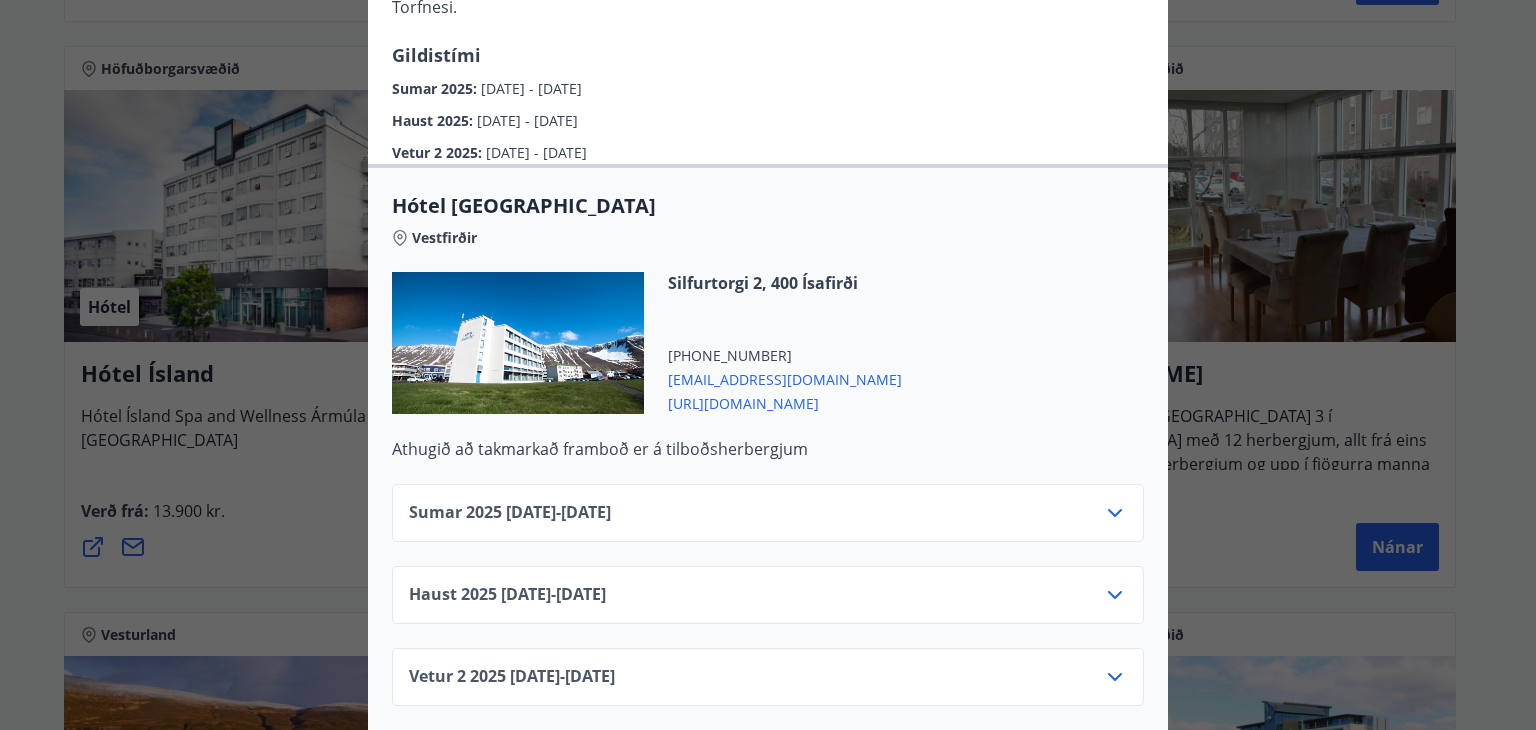 scroll, scrollTop: 448, scrollLeft: 0, axis: vertical 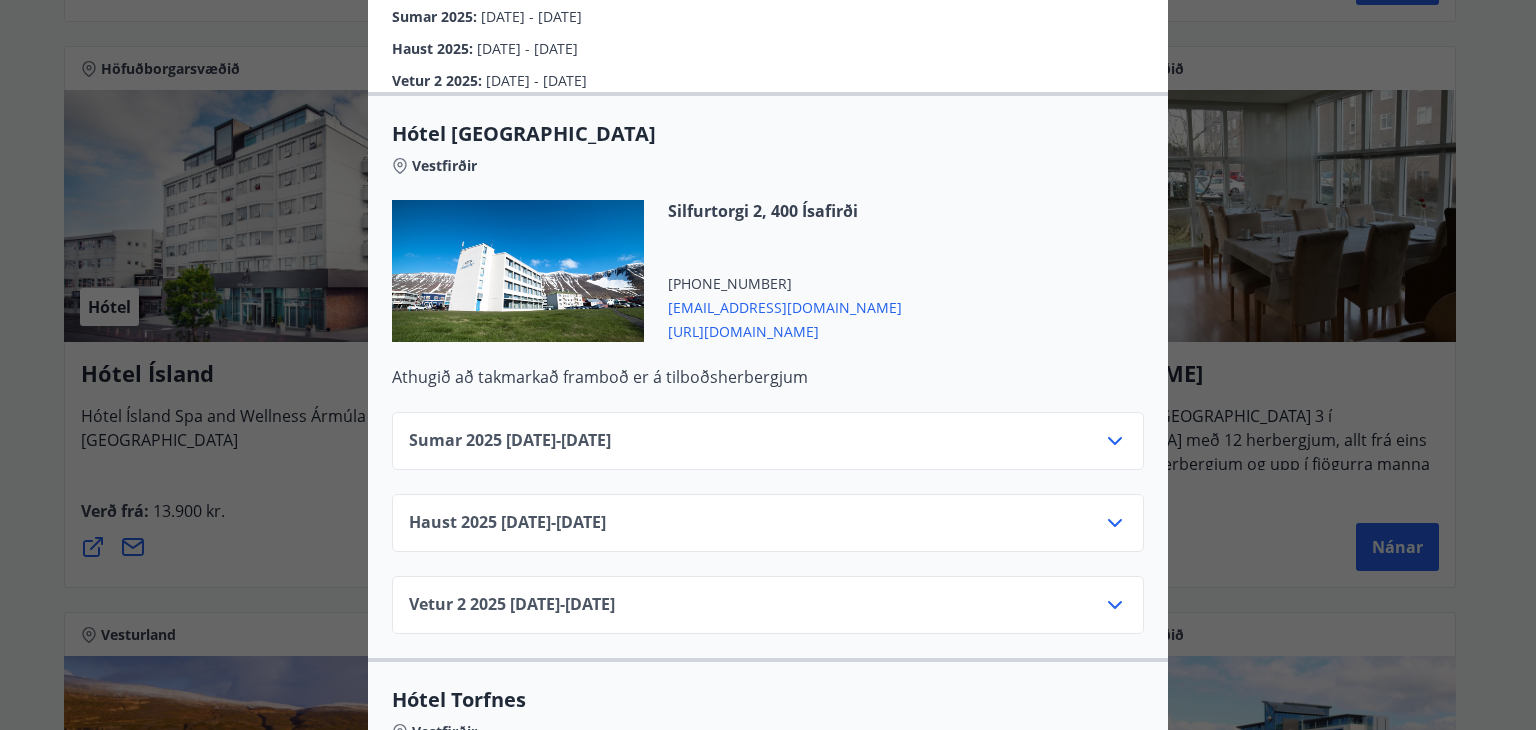 click 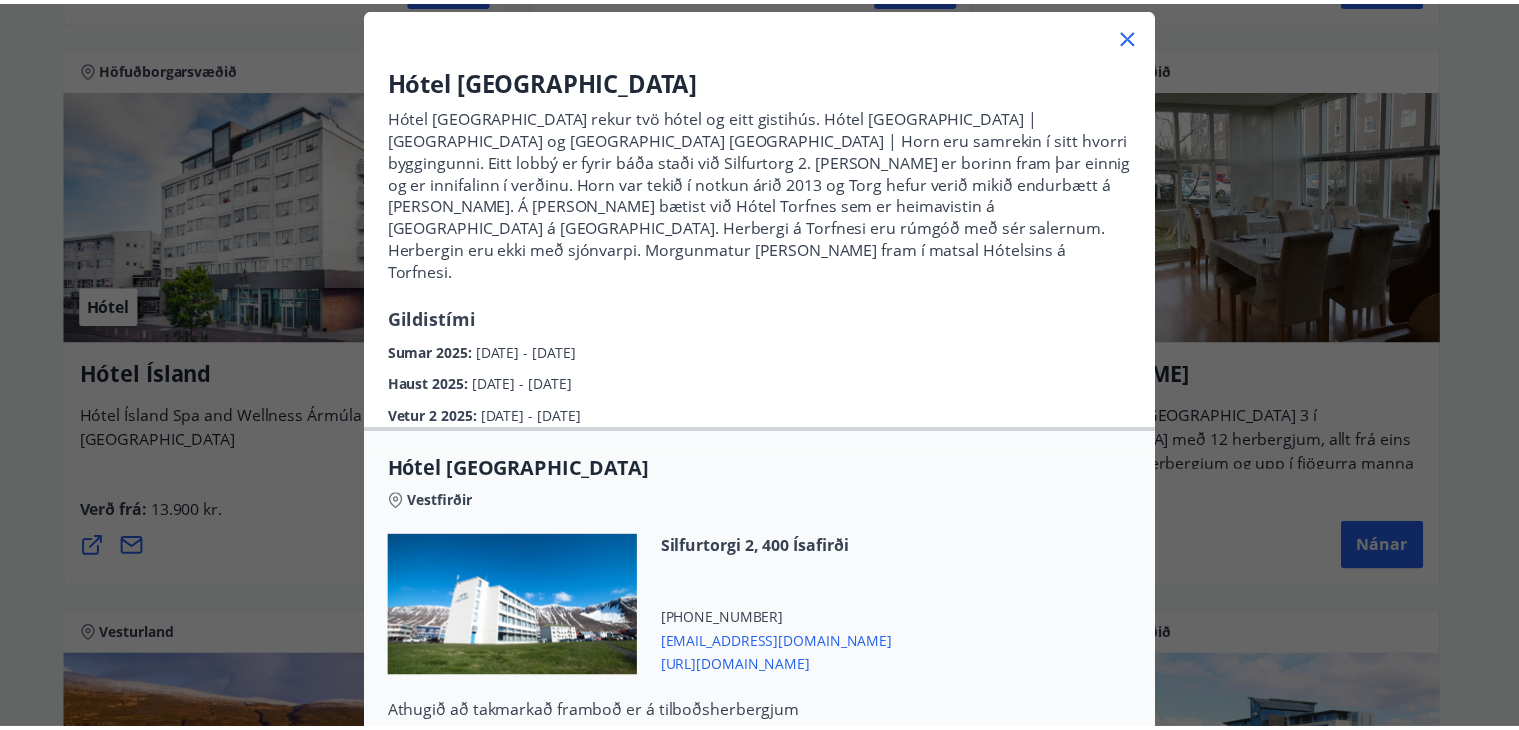 scroll, scrollTop: 111, scrollLeft: 0, axis: vertical 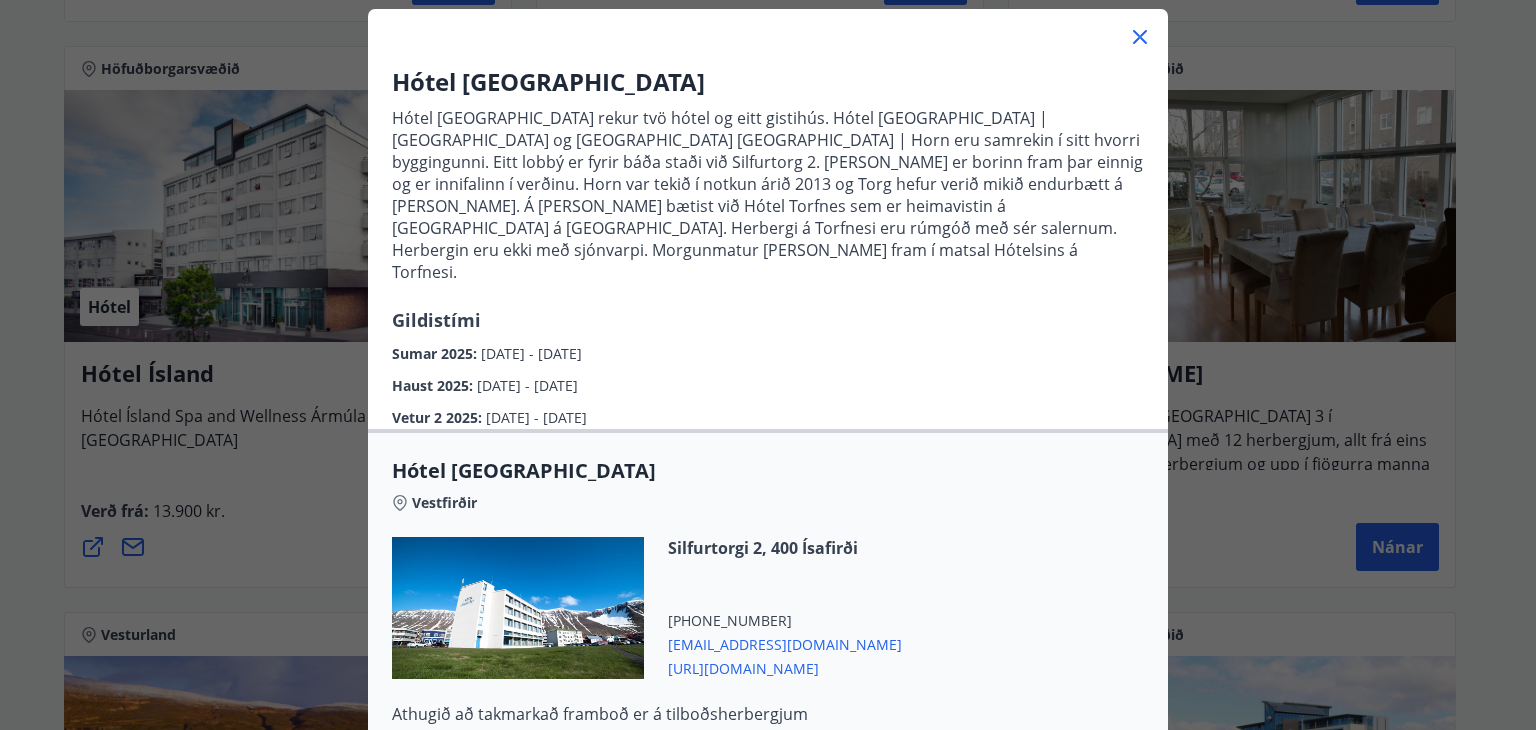 click 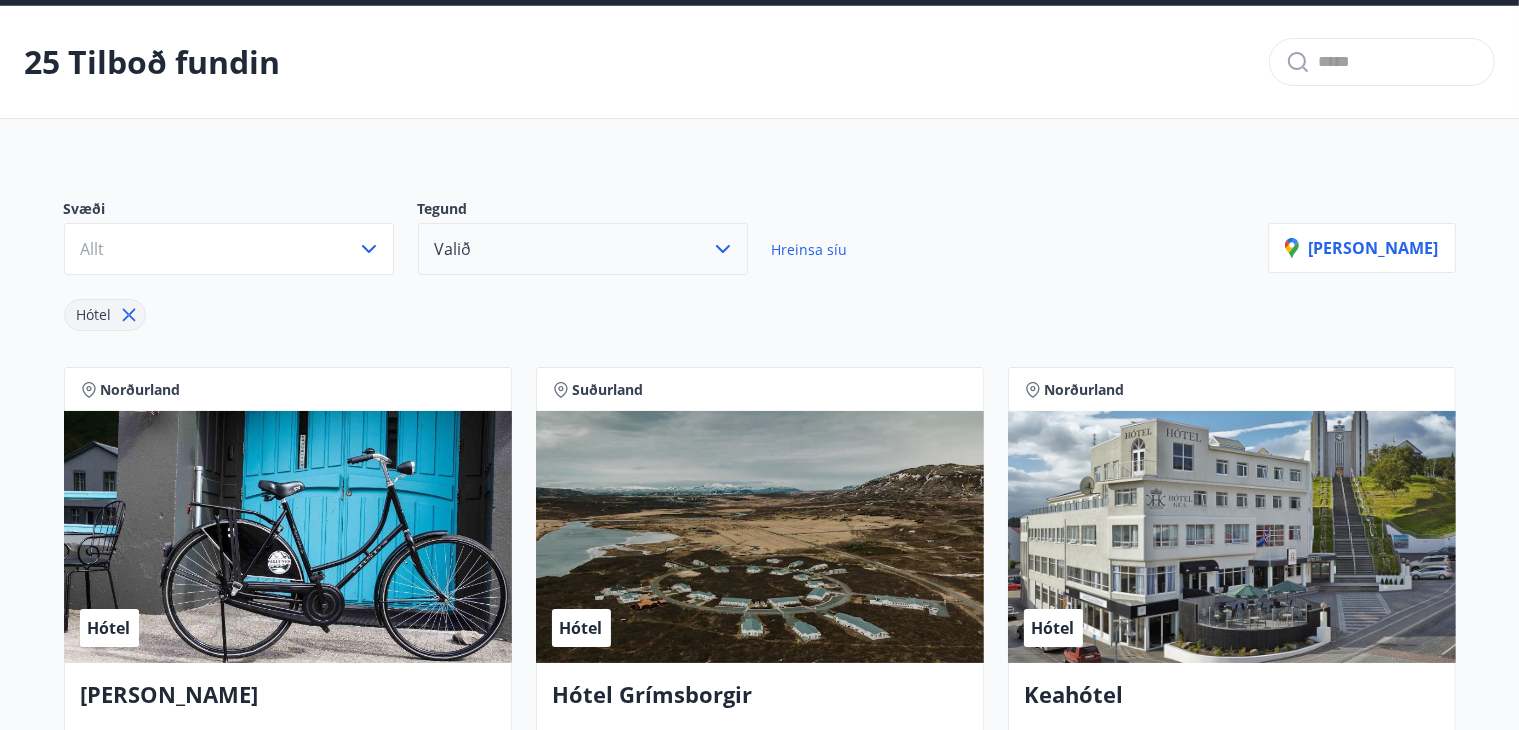 scroll, scrollTop: 76, scrollLeft: 0, axis: vertical 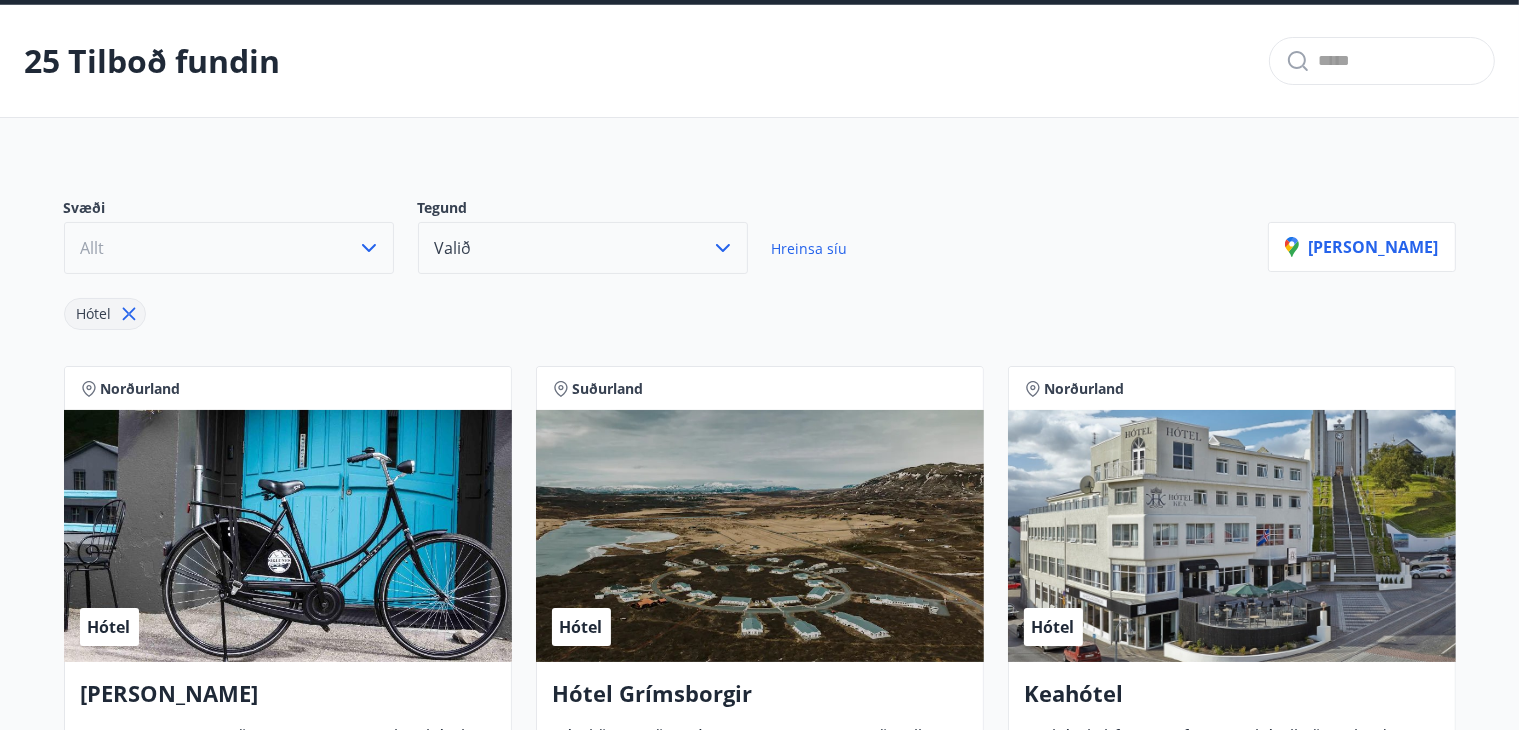click on "Allt" at bounding box center (229, 248) 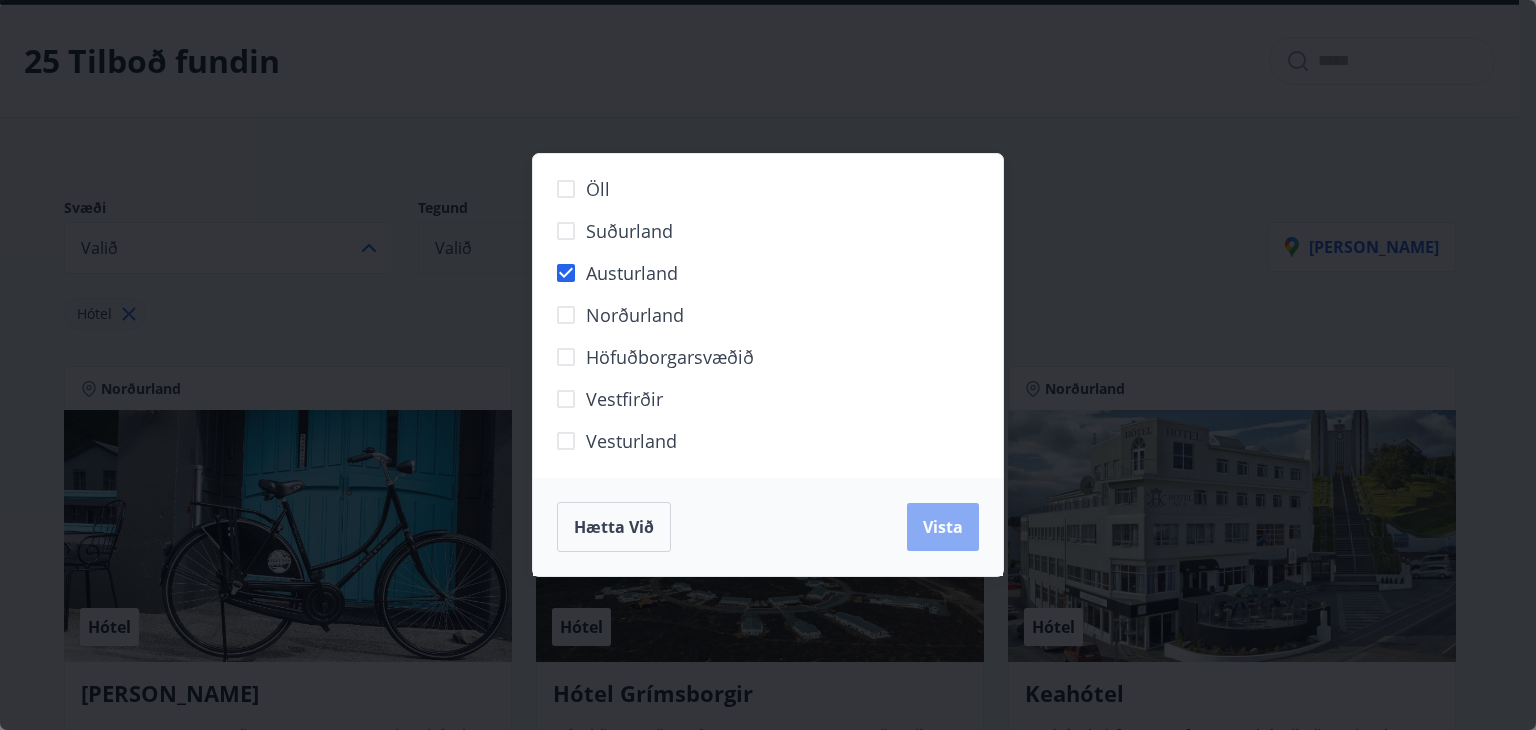 click on "Vista" at bounding box center (943, 527) 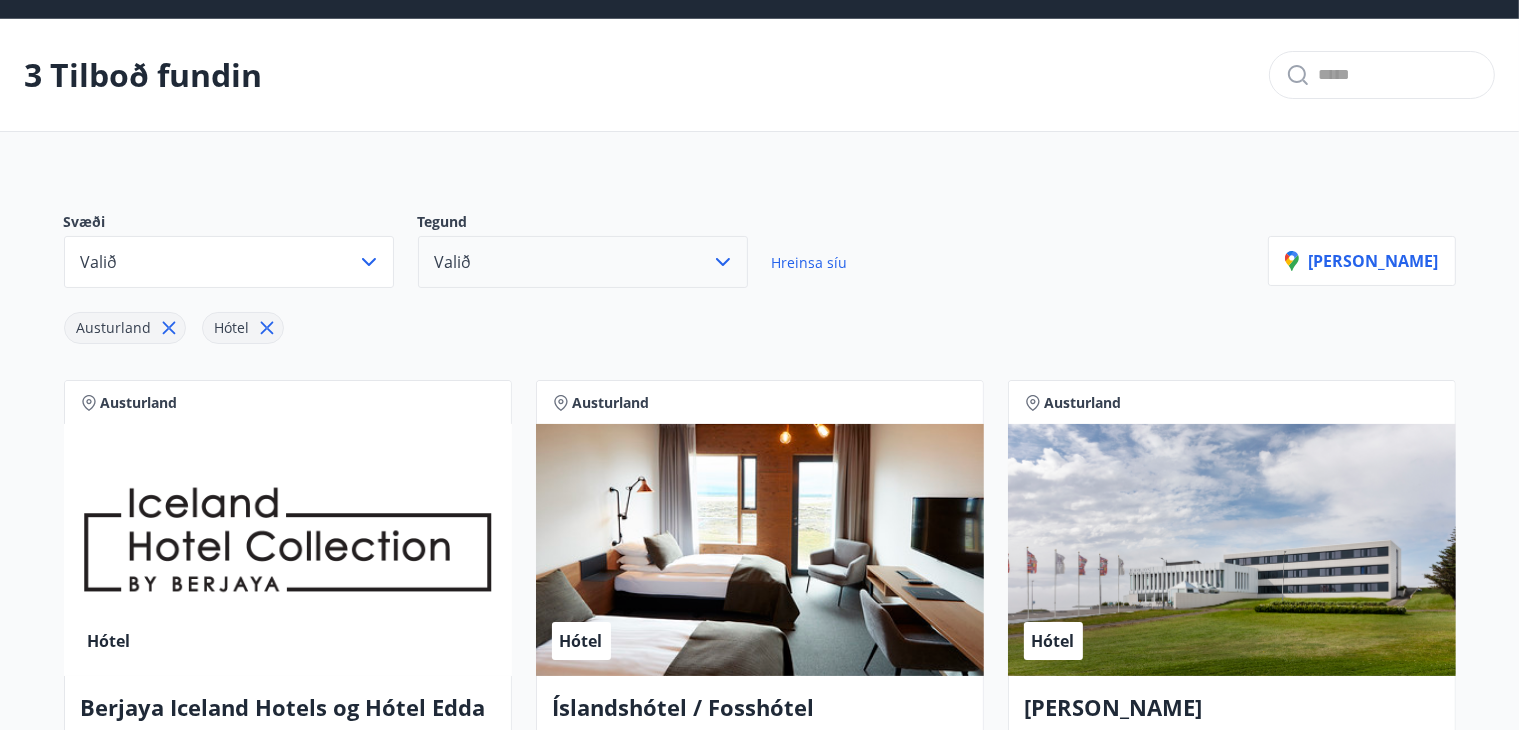 scroll, scrollTop: 56, scrollLeft: 0, axis: vertical 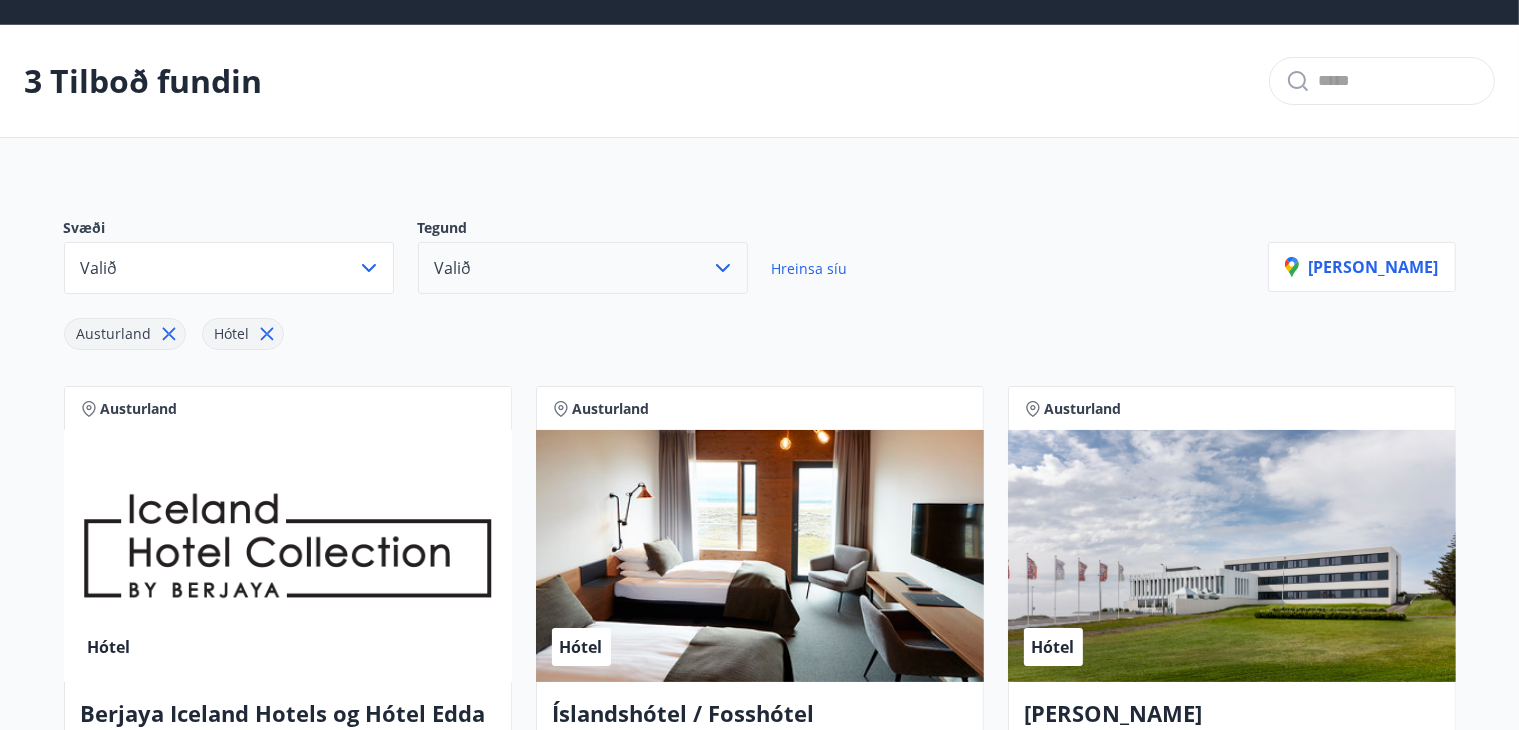 click 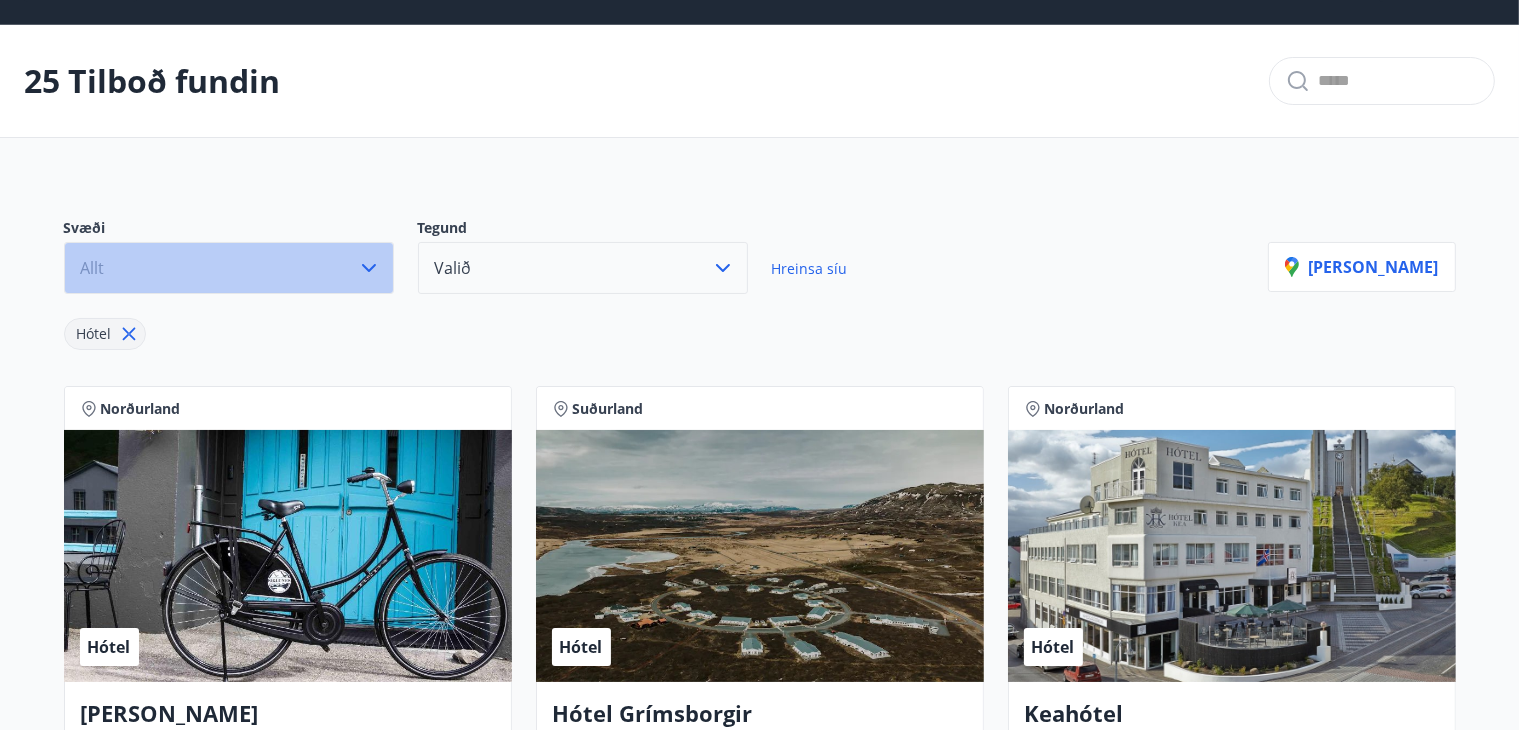 click 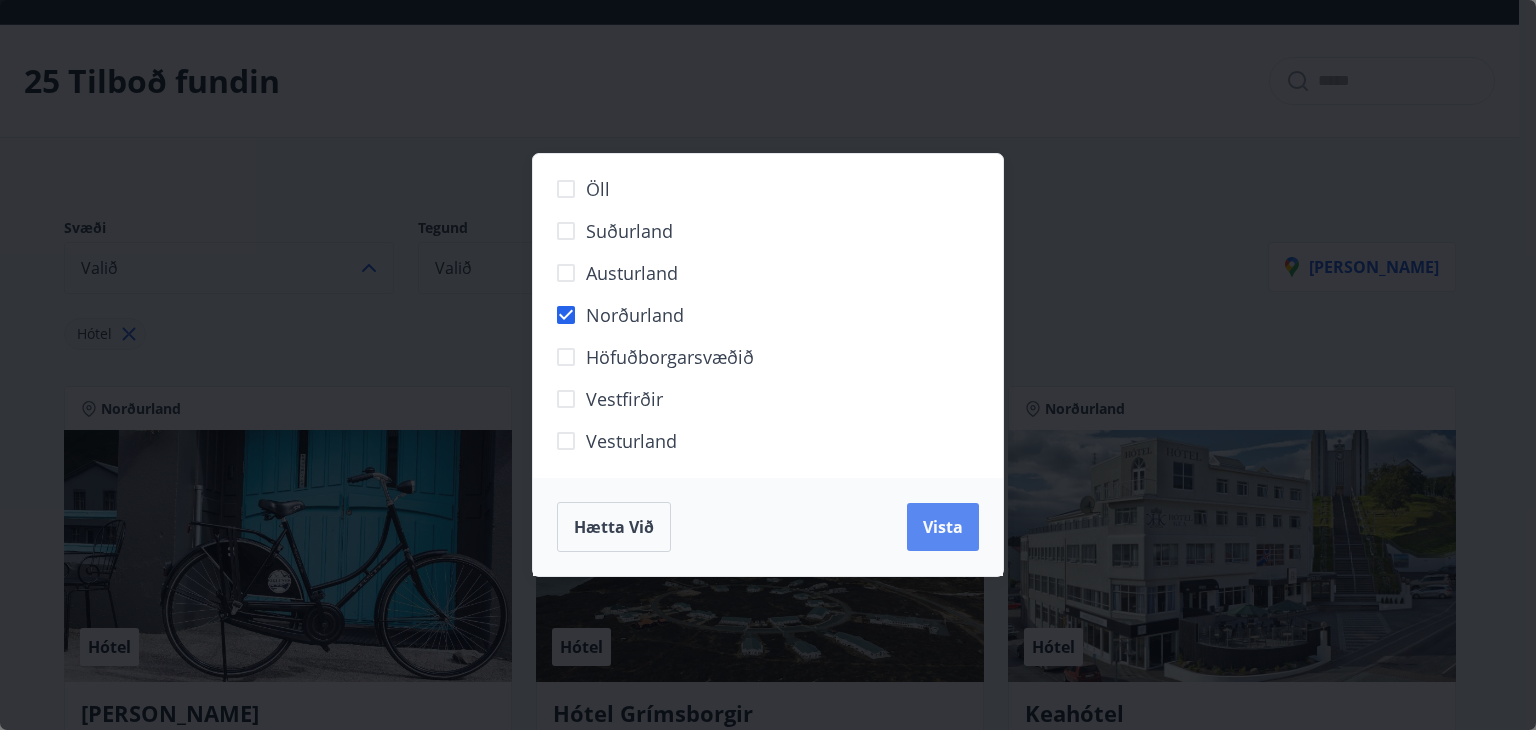 click on "Vista" at bounding box center (943, 527) 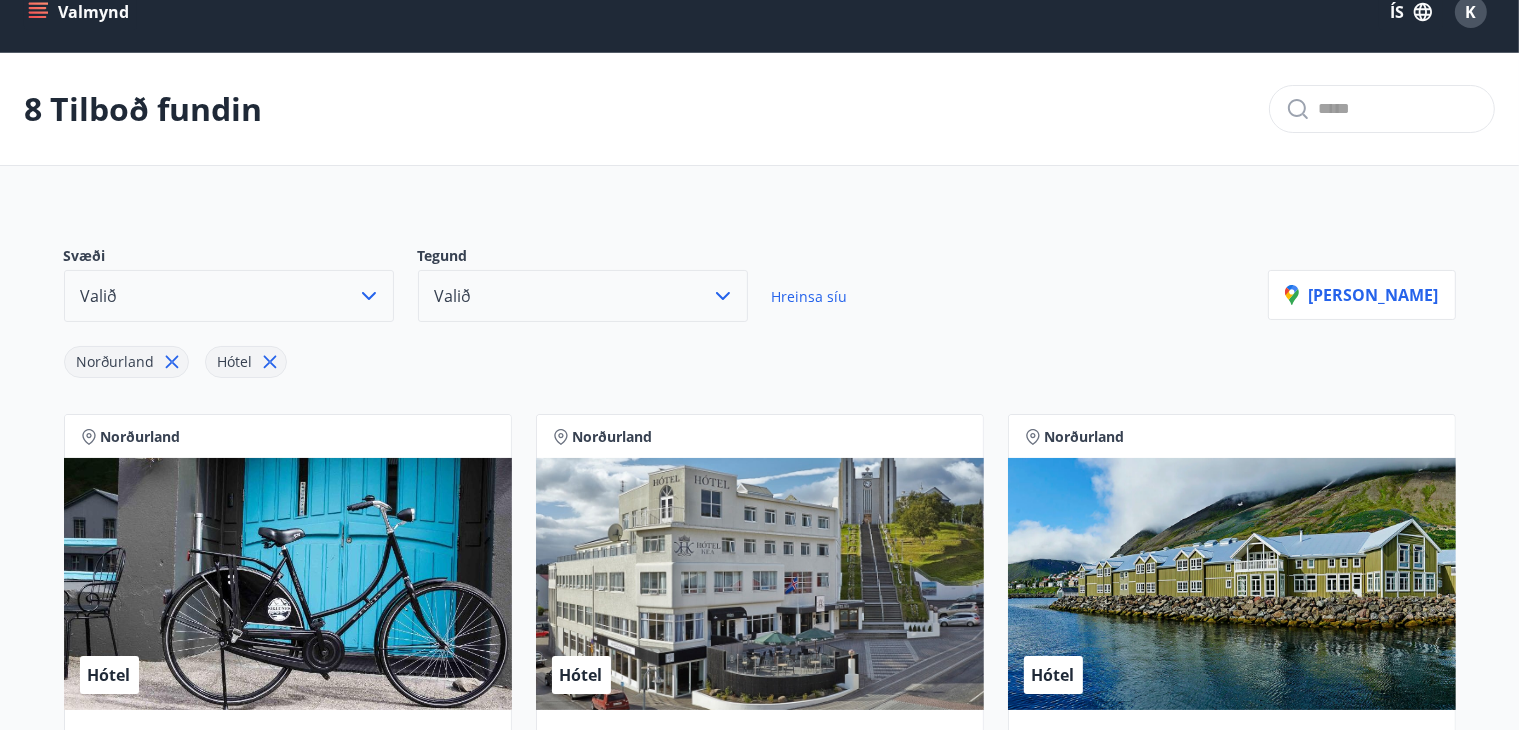 scroll, scrollTop: 28, scrollLeft: 0, axis: vertical 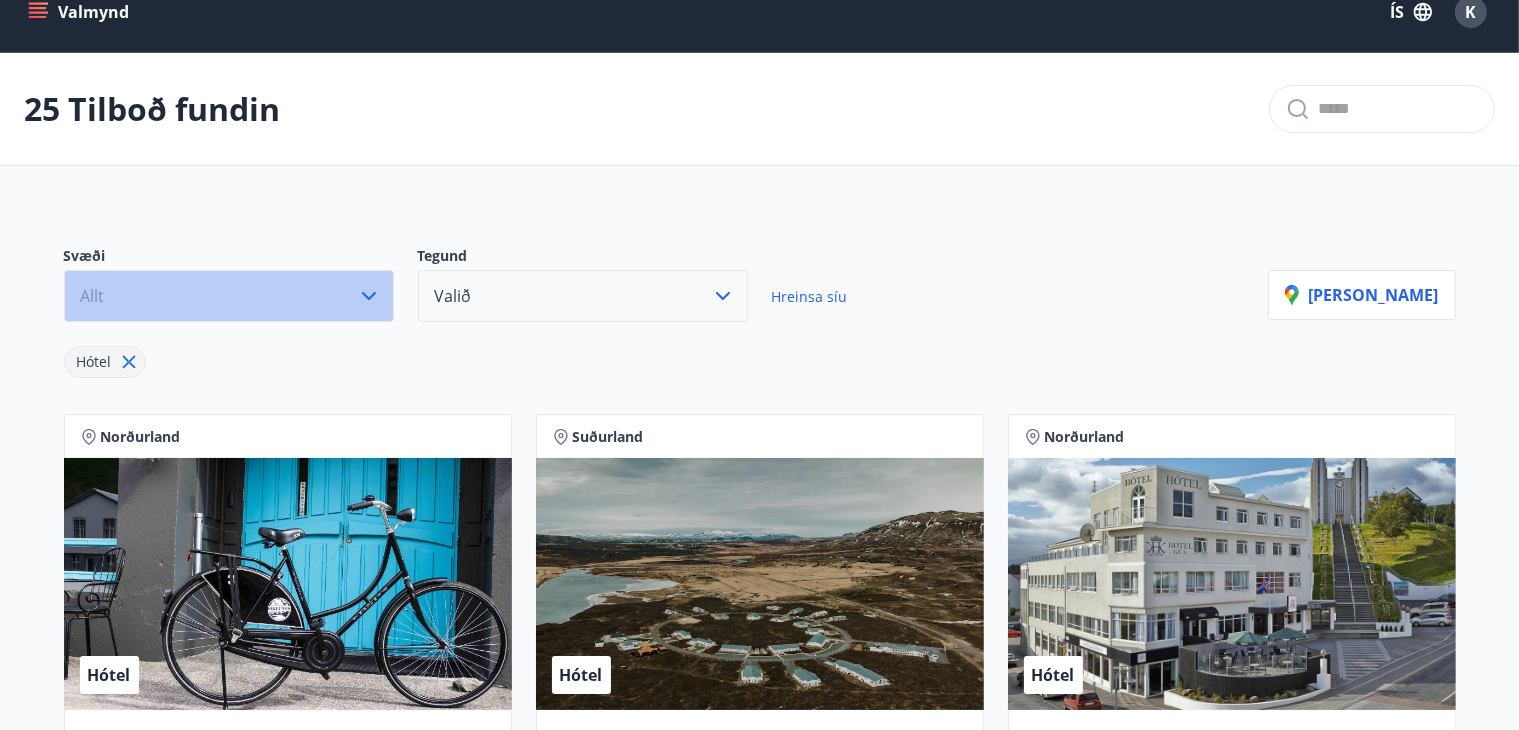 click 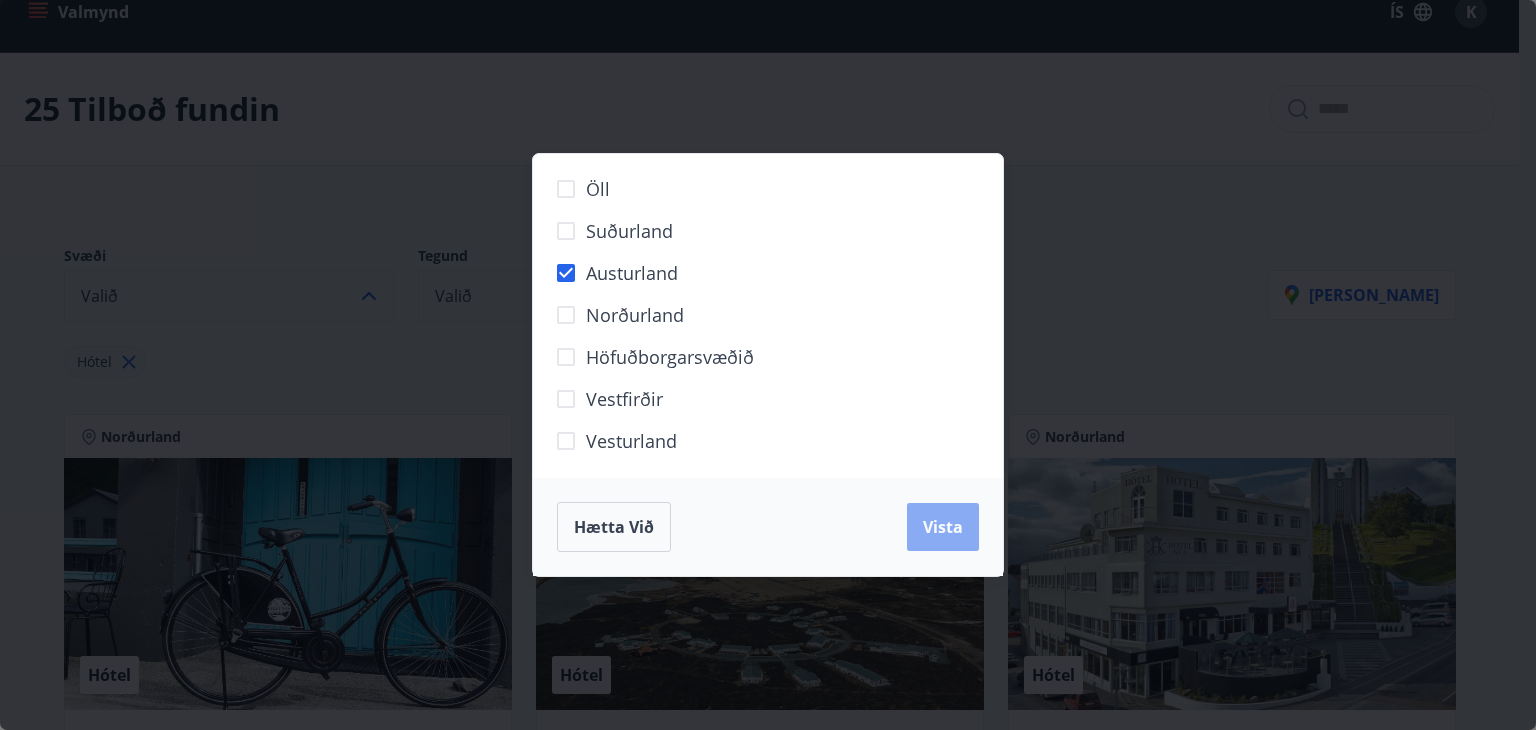 click on "Vista" at bounding box center [943, 527] 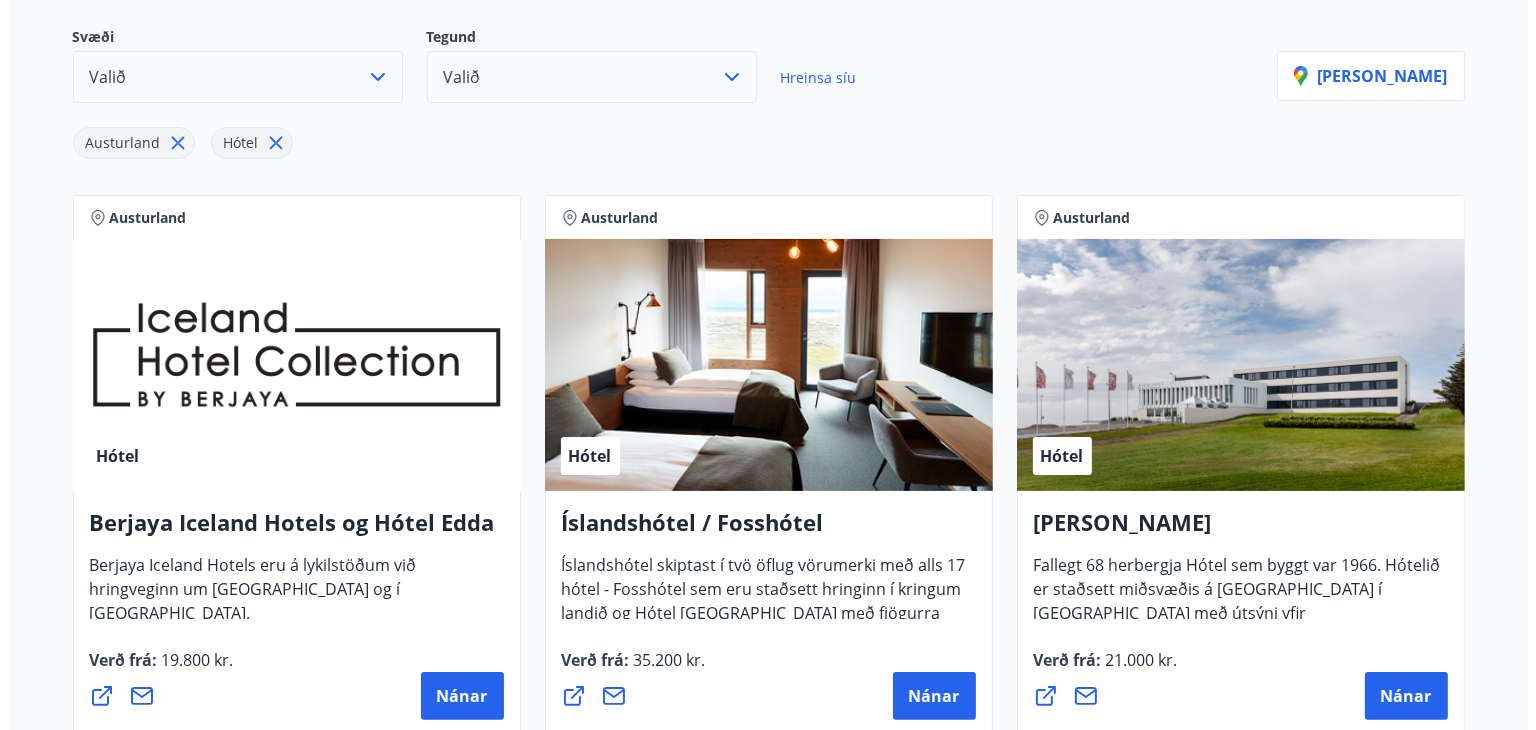 scroll, scrollTop: 272, scrollLeft: 0, axis: vertical 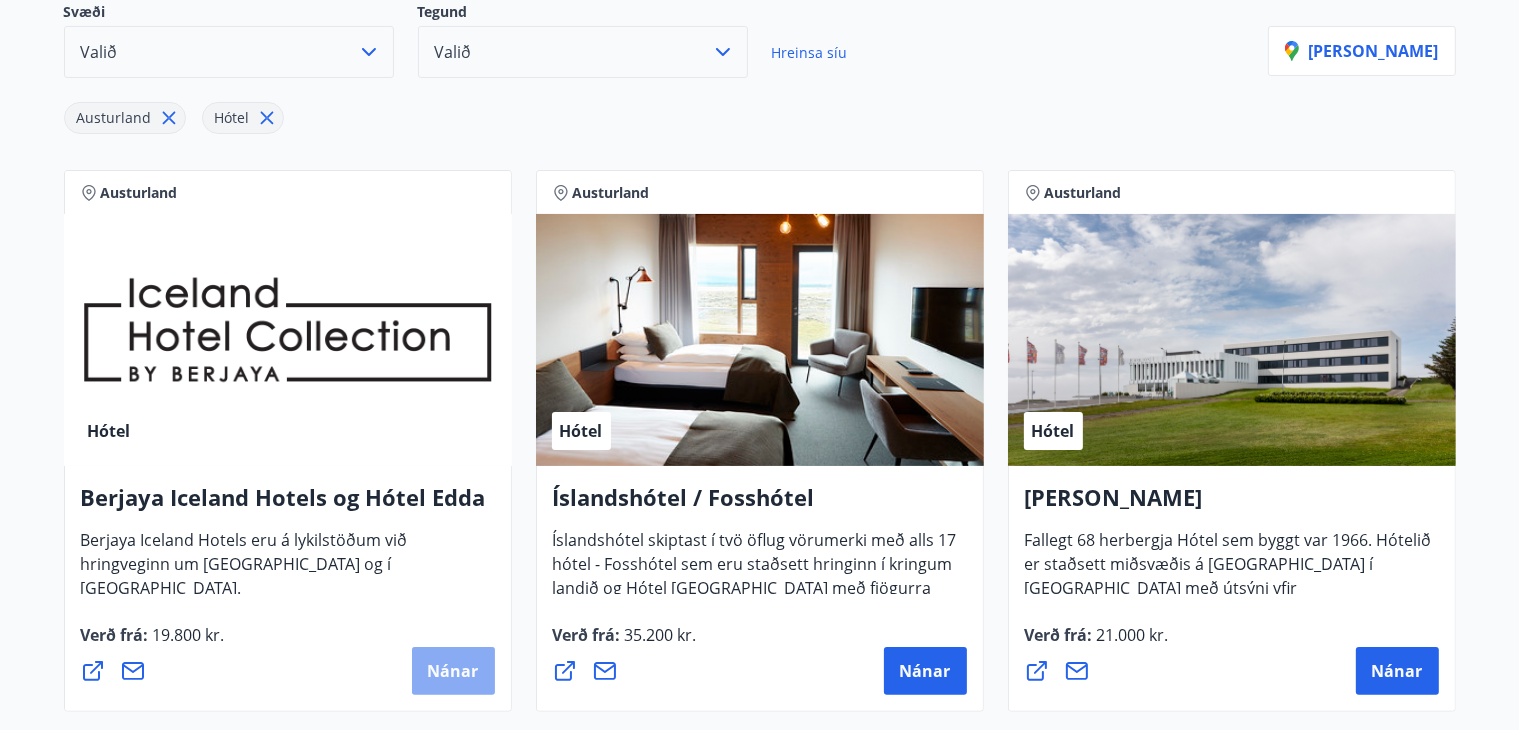click on "Nánar" at bounding box center (453, 671) 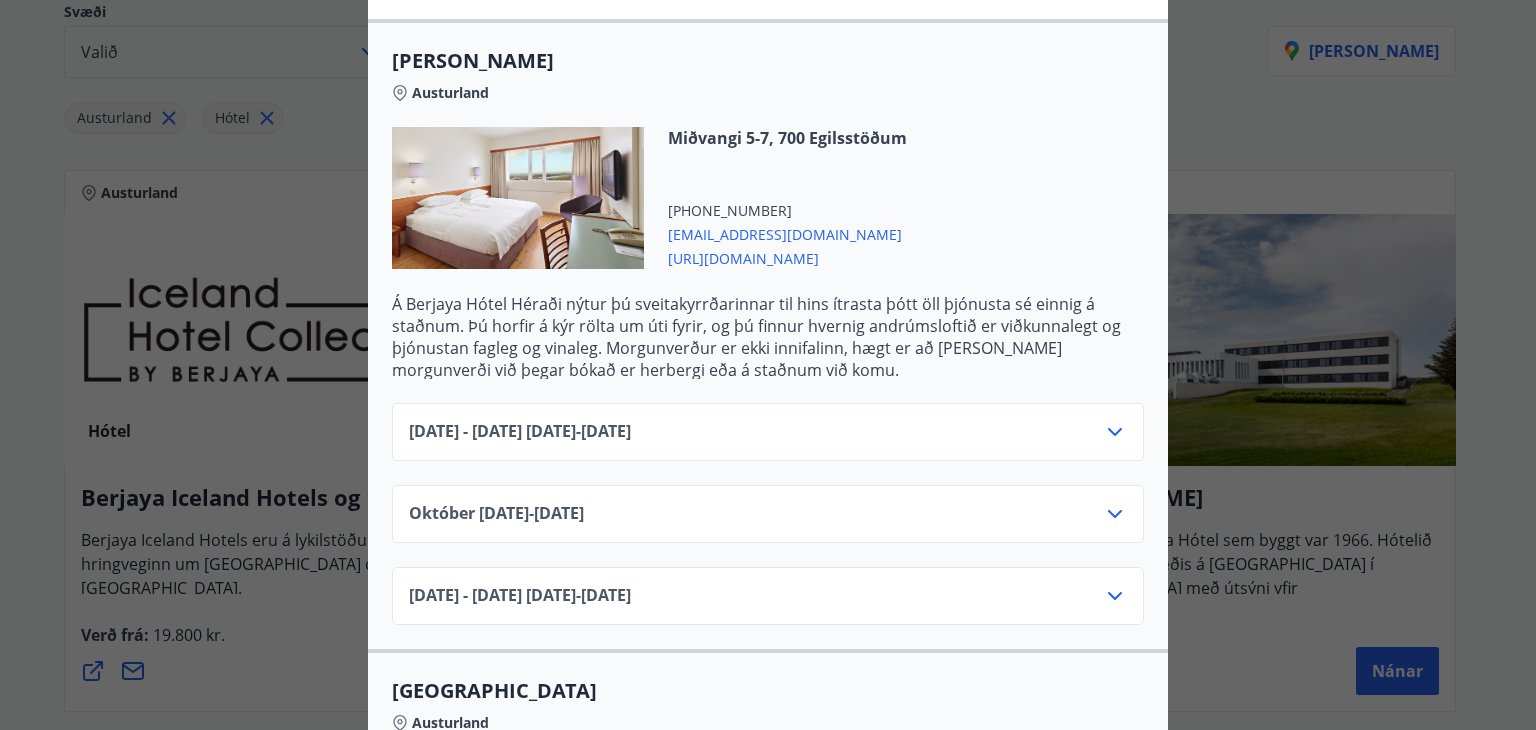 scroll, scrollTop: 524, scrollLeft: 0, axis: vertical 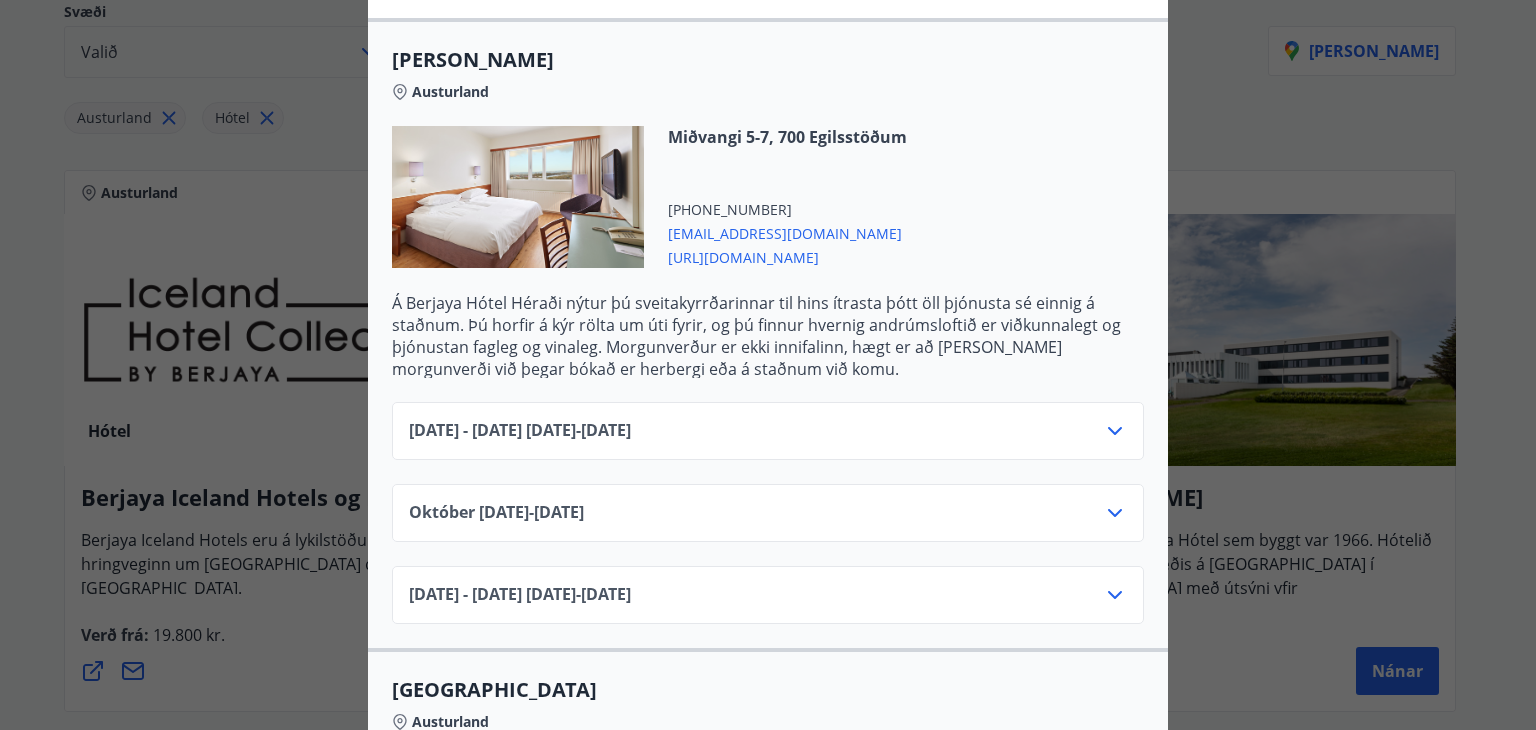 click 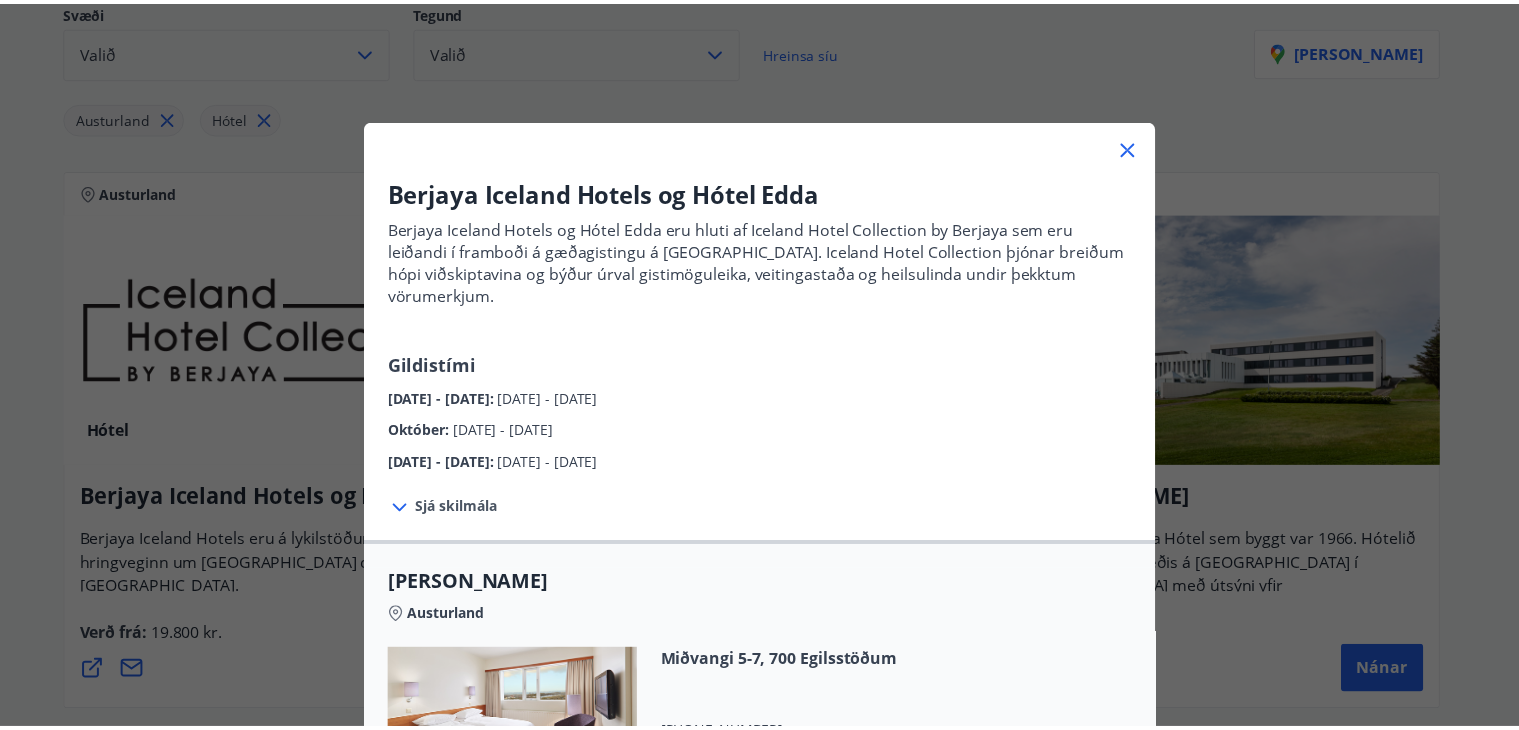 scroll, scrollTop: 0, scrollLeft: 0, axis: both 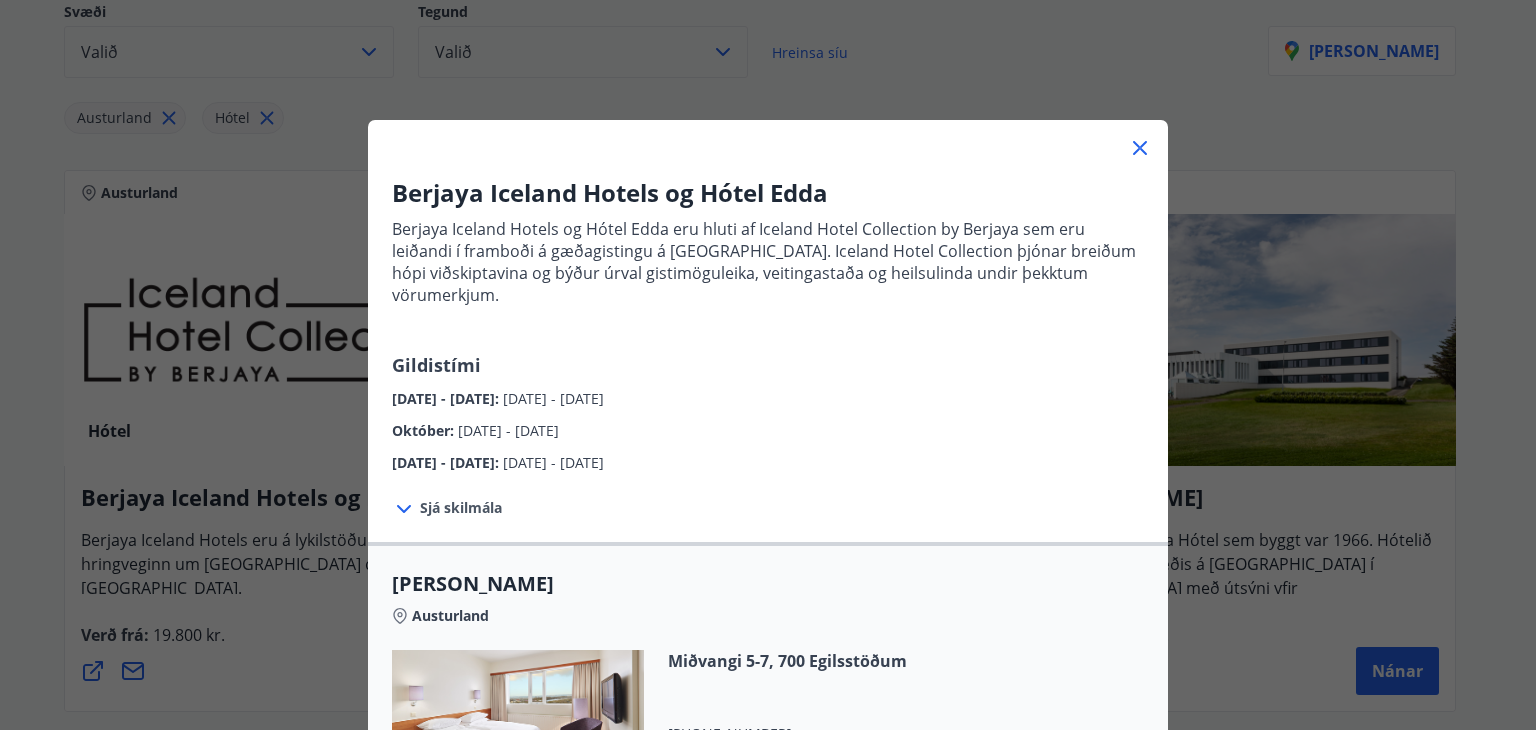 click 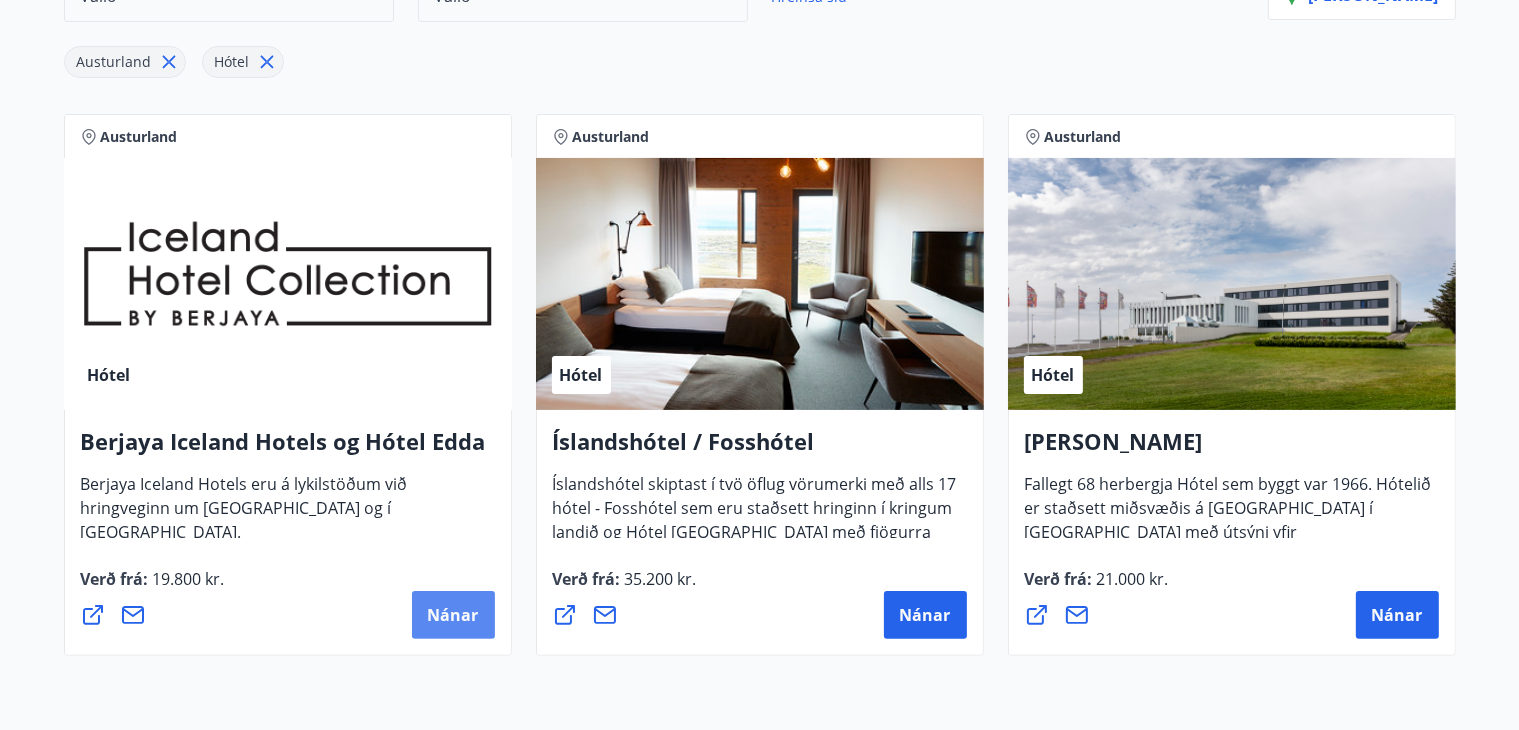 scroll, scrollTop: 329, scrollLeft: 0, axis: vertical 